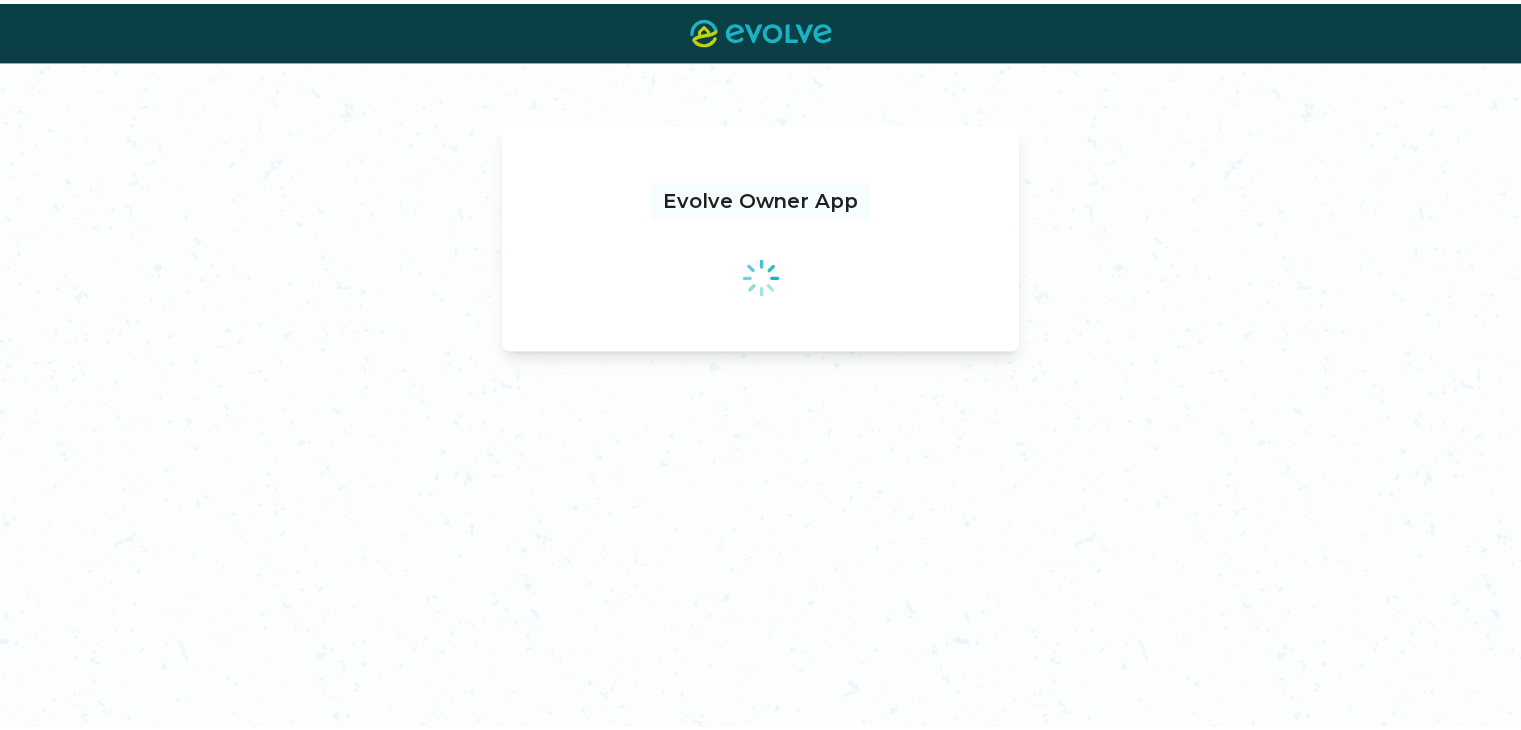 scroll, scrollTop: 0, scrollLeft: 0, axis: both 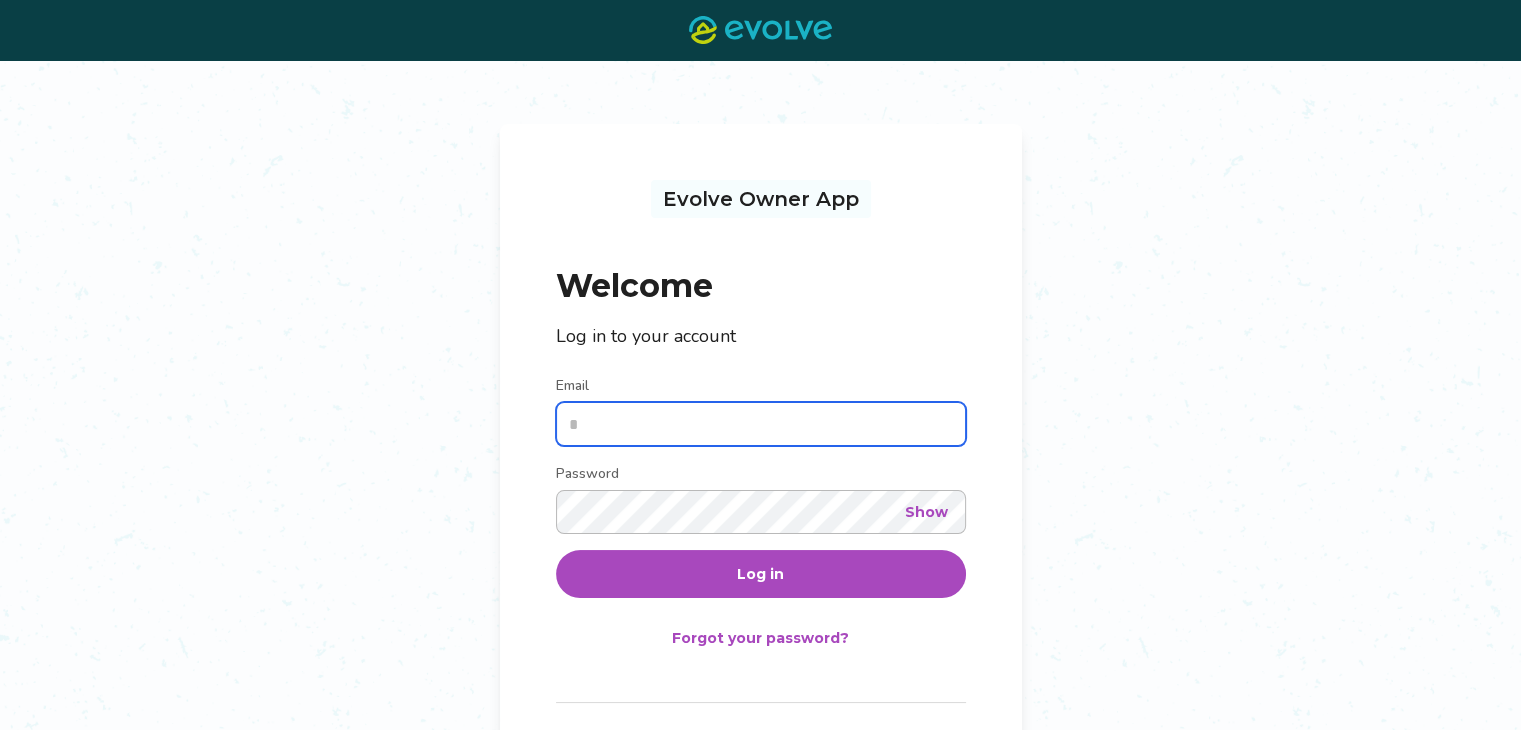 type on "**********" 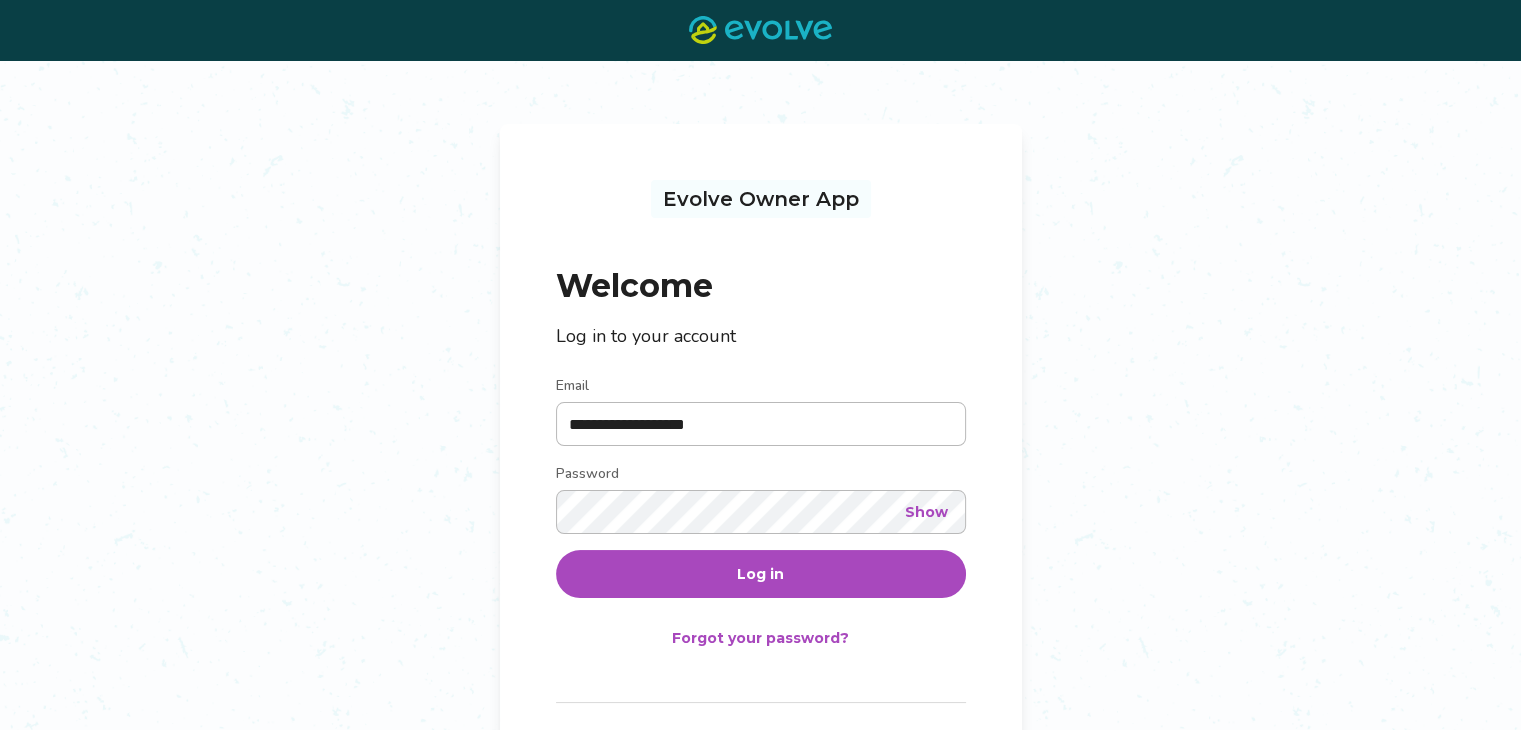 click on "Log in" at bounding box center (761, 574) 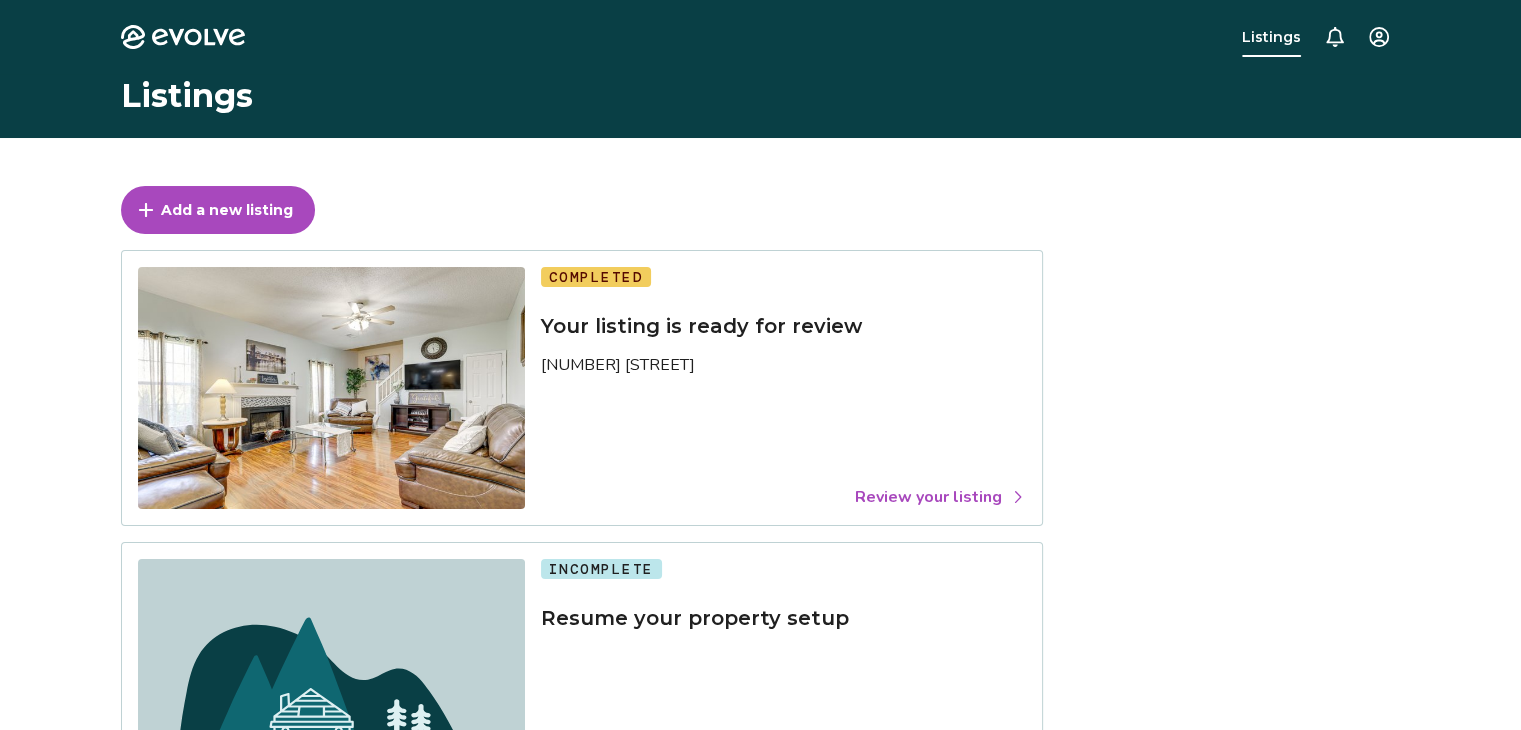 click on "Review your listing" at bounding box center [940, 497] 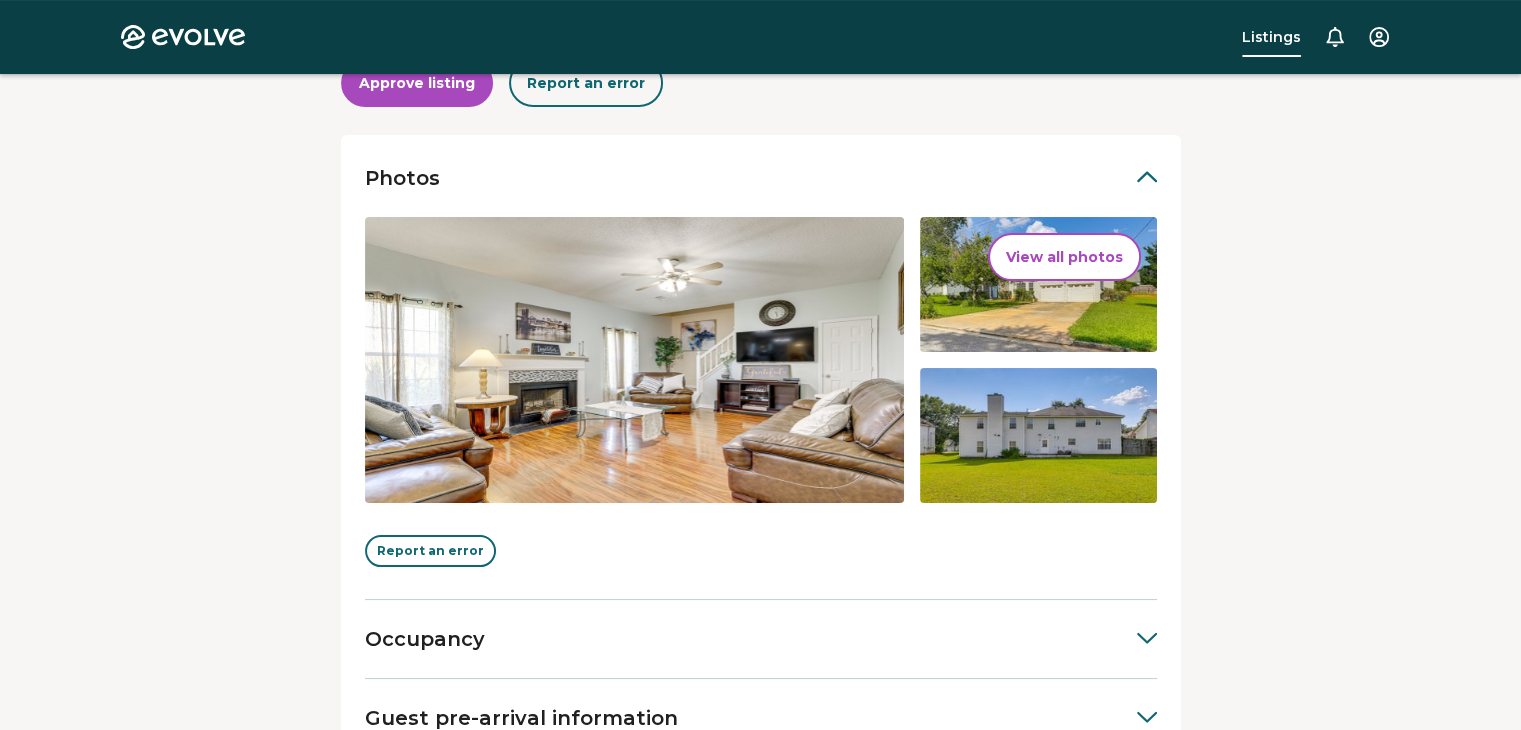 scroll, scrollTop: 0, scrollLeft: 0, axis: both 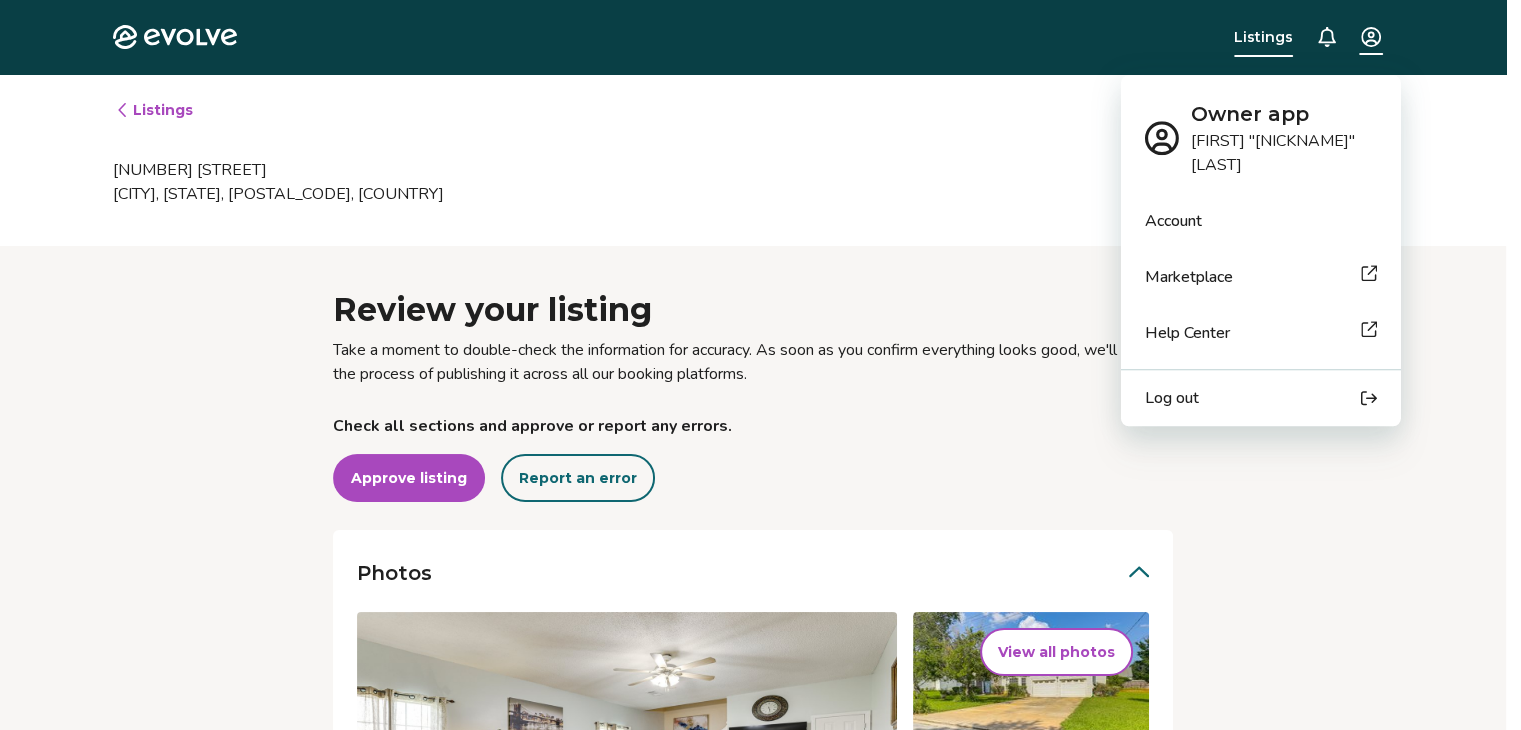 click on "Evolve Listings Listings [NUMBER] [STREET], [CITY], [STATE], [POSTAL_CODE], [COUNTRY] Review your listing Take a moment to double-check the information for accuracy. As soon as you confirm everything looks good, we'll start the process of publishing it across all our booking platforms. Check all sections and approve or report any errors. Approve listing Report an error Photos View all photos Report an error Occupancy Guest pre-arrival information Listing details Amenities Rates, fees, and taxes Check all sections and approve or report any errors. Approve listing Report an error © [YEAR]-Present Evolve Vacation Rental Network Privacy Policy | Terms of Service
Owner app [FIRST] "[NICKNAME]"   [LAST] Account Marketplace Help Center Log out" at bounding box center (760, 814) 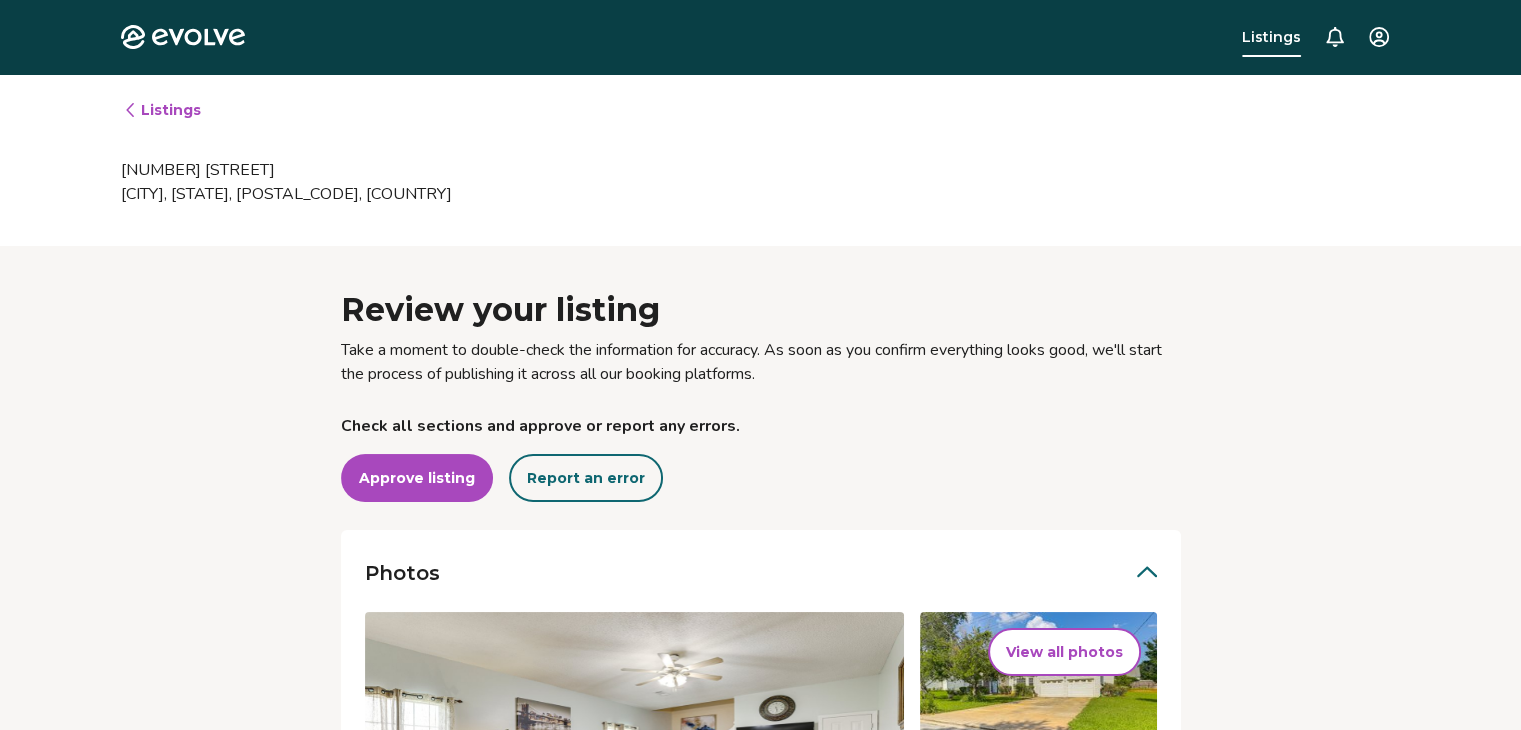 click on "Evolve Listings Listings [NUMBER] [STREET], [CITY], [STATE], [POSTAL_CODE], [COUNTRY] Review your listing Take a moment to double-check the information for accuracy. As soon as you confirm everything looks good, we'll start the process of publishing it across all our booking platforms. Check all sections and approve or report any errors. Approve listing Report an error Photos View all photos Report an error Occupancy Guest pre-arrival information Listing details Amenities Rates, fees, and taxes Check all sections and approve or report any errors. Approve listing Report an error © [YEAR]-Present Evolve Vacation Rental Network Privacy Policy | Terms of Service" at bounding box center (760, 814) 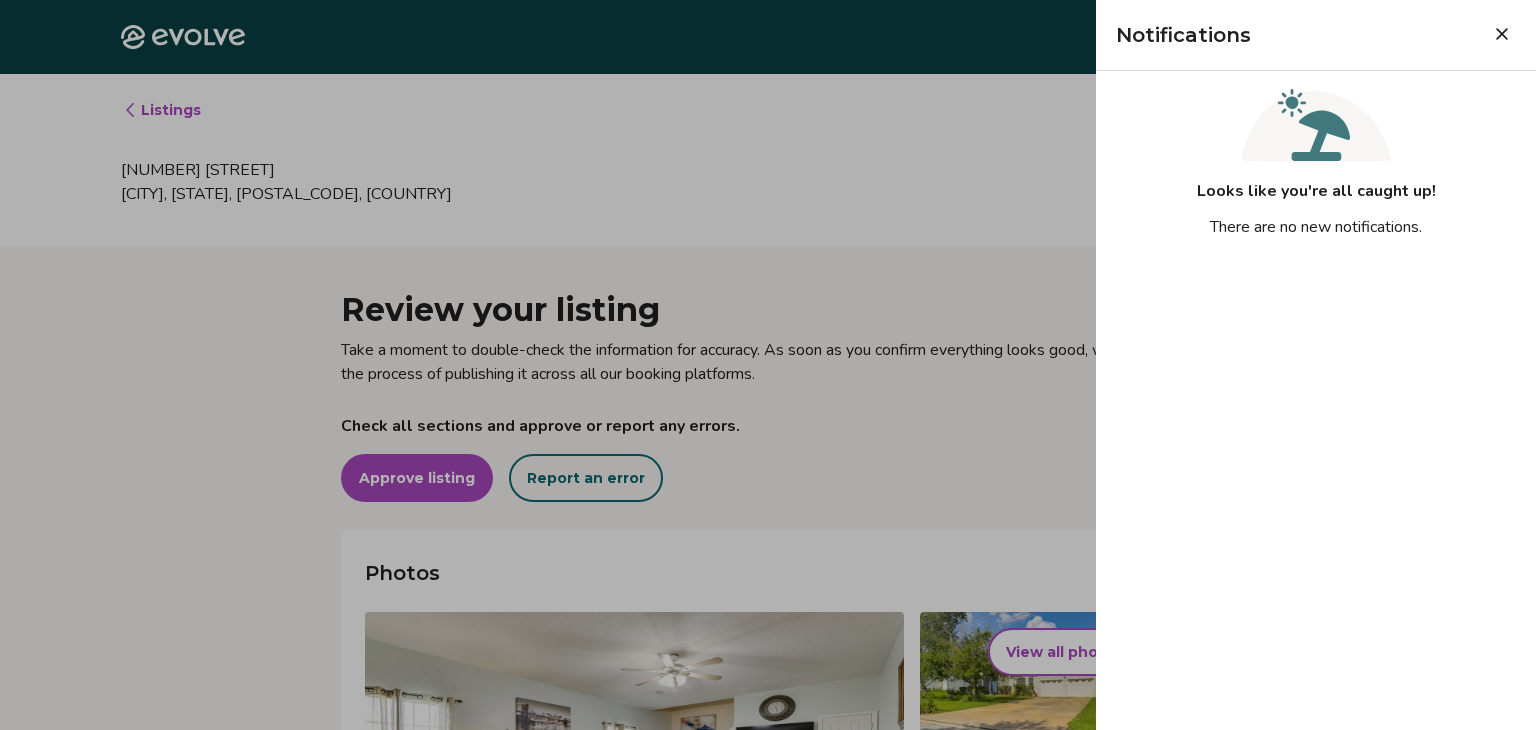click 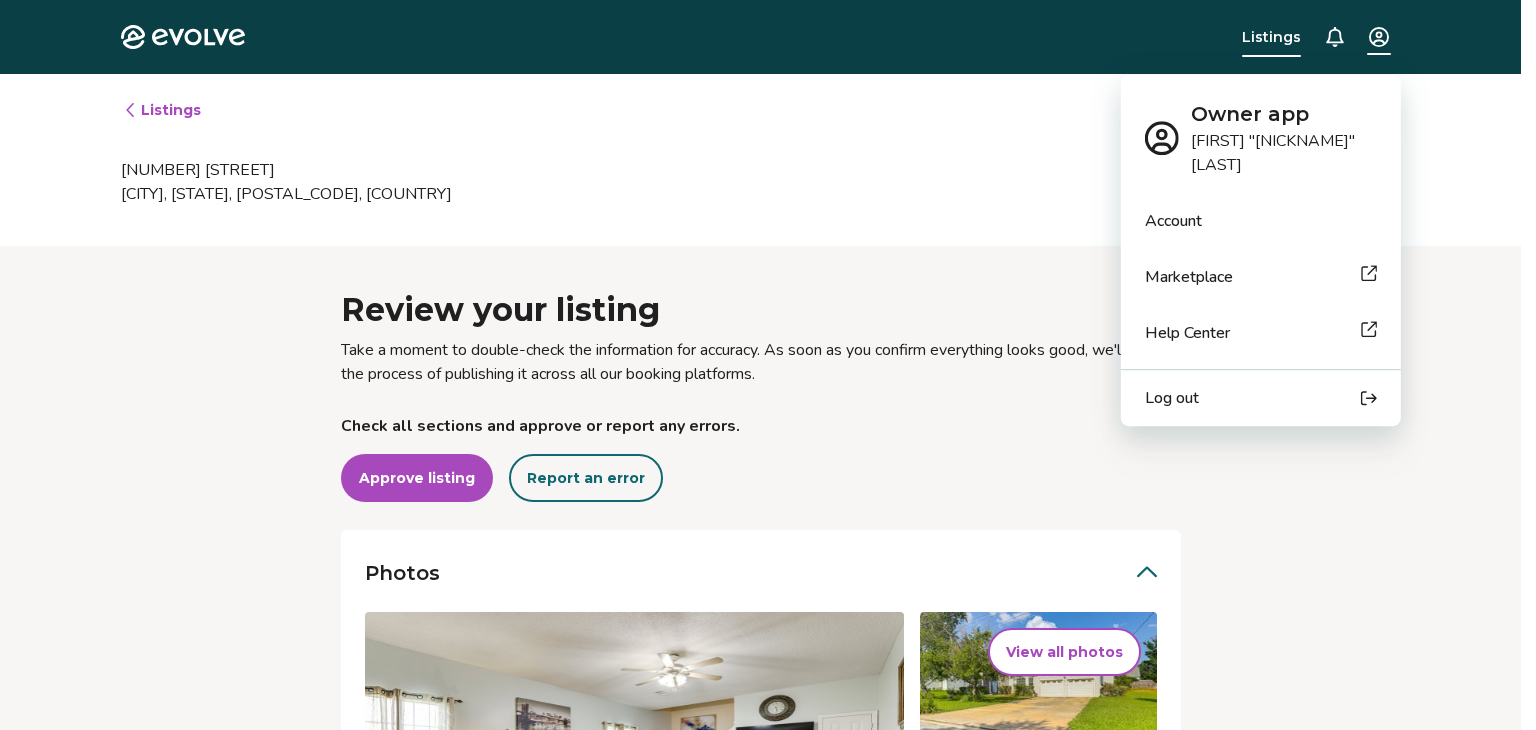 click on "Evolve Listings Listings [NUMBER] [STREET], [CITY], [STATE], [POSTAL_CODE], [COUNTRY] Review your listing Take a moment to double-check the information for accuracy. As soon as you confirm everything looks good, we'll start the process of publishing it across all our booking platforms. Check all sections and approve or report any errors. Approve listing Report an error Photos View all photos Report an error Occupancy Guest pre-arrival information Listing details Amenities Rates, fees, and taxes Check all sections and approve or report any errors. Approve listing Report an error © [YEAR]-Present Evolve Vacation Rental Network Privacy Policy | Terms of Service
Owner app [FIRST] "[NICKNAME]"   [LAST] Account Marketplace Help Center Log out" at bounding box center (768, 814) 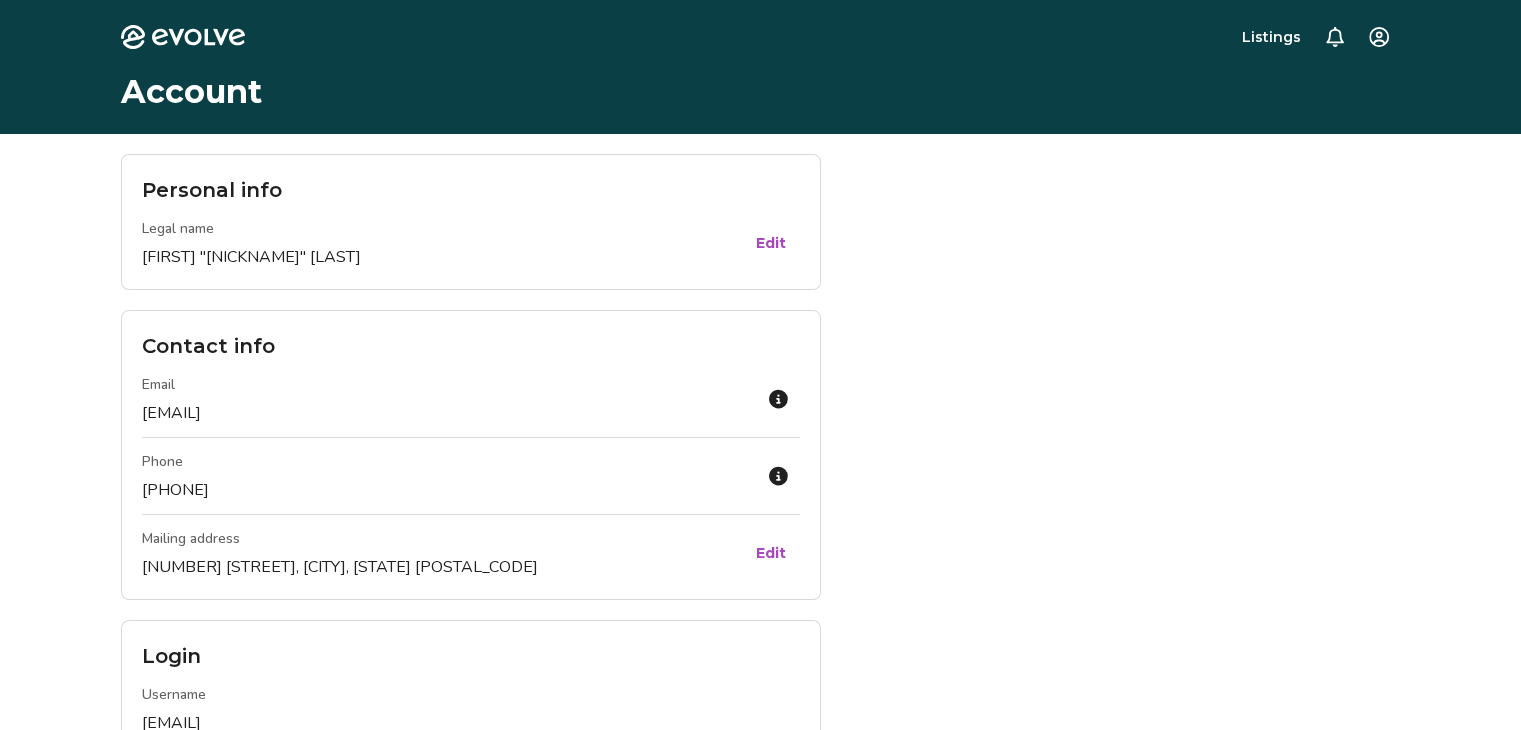 scroll, scrollTop: 0, scrollLeft: 0, axis: both 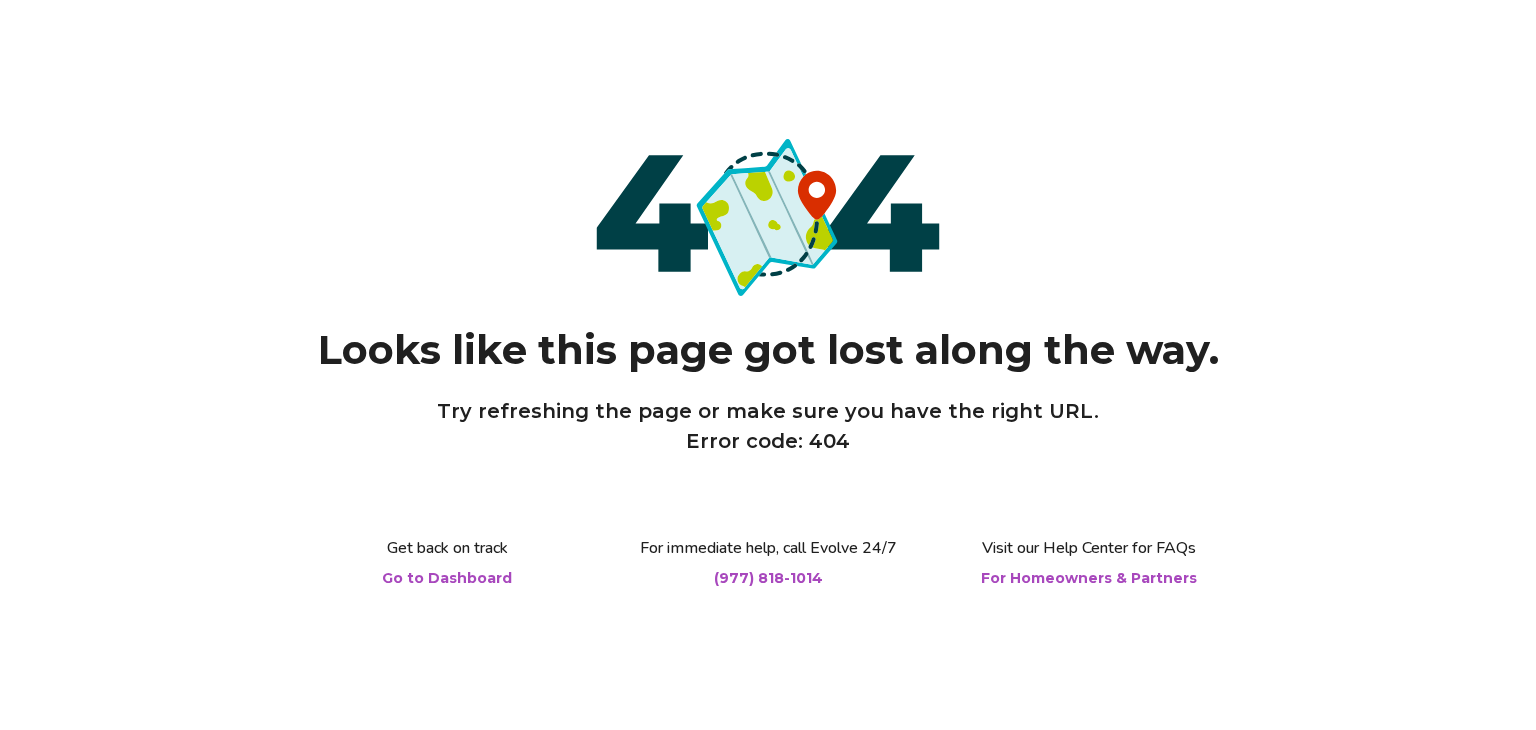 click on "Go to Dashboard" at bounding box center (447, 578) 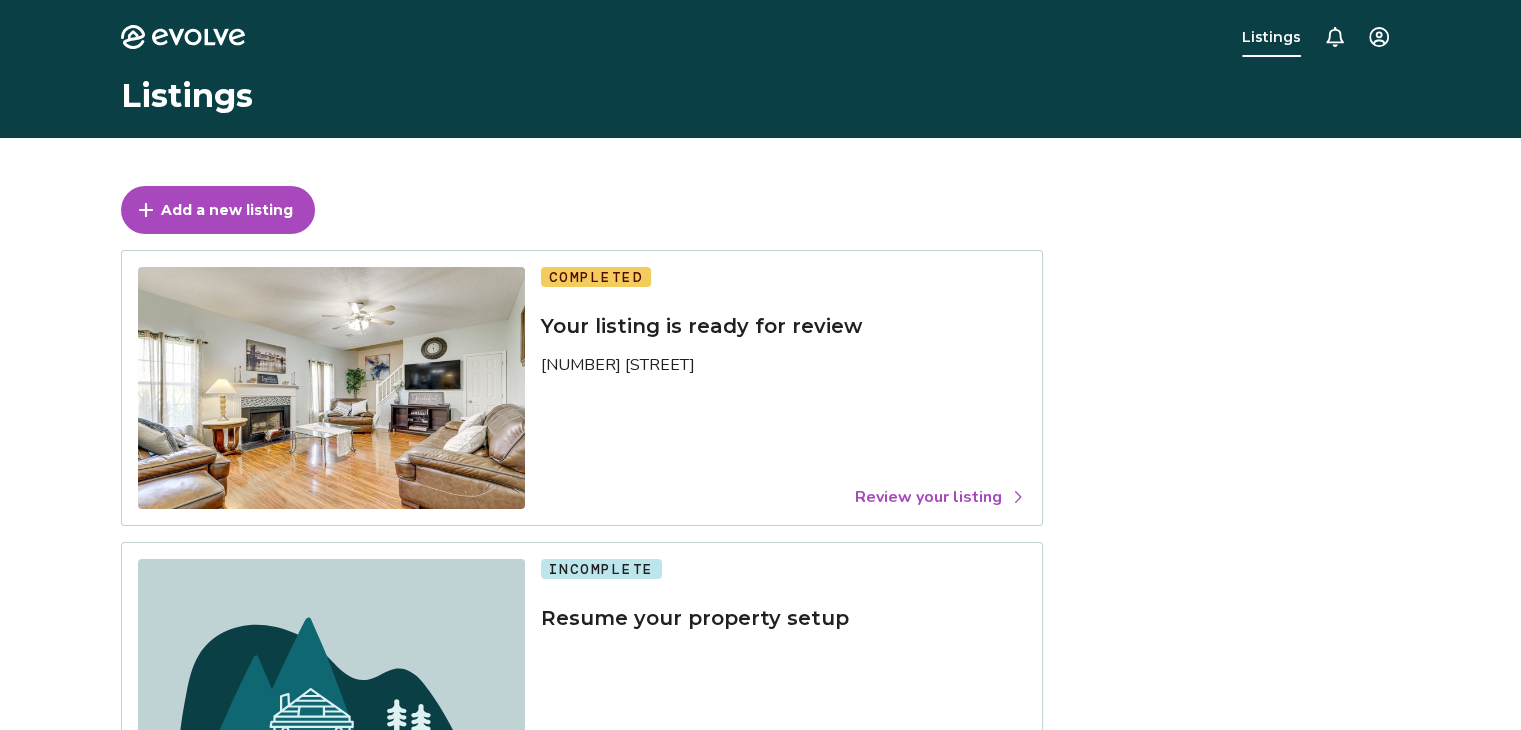 click on "Listings" at bounding box center (1271, 37) 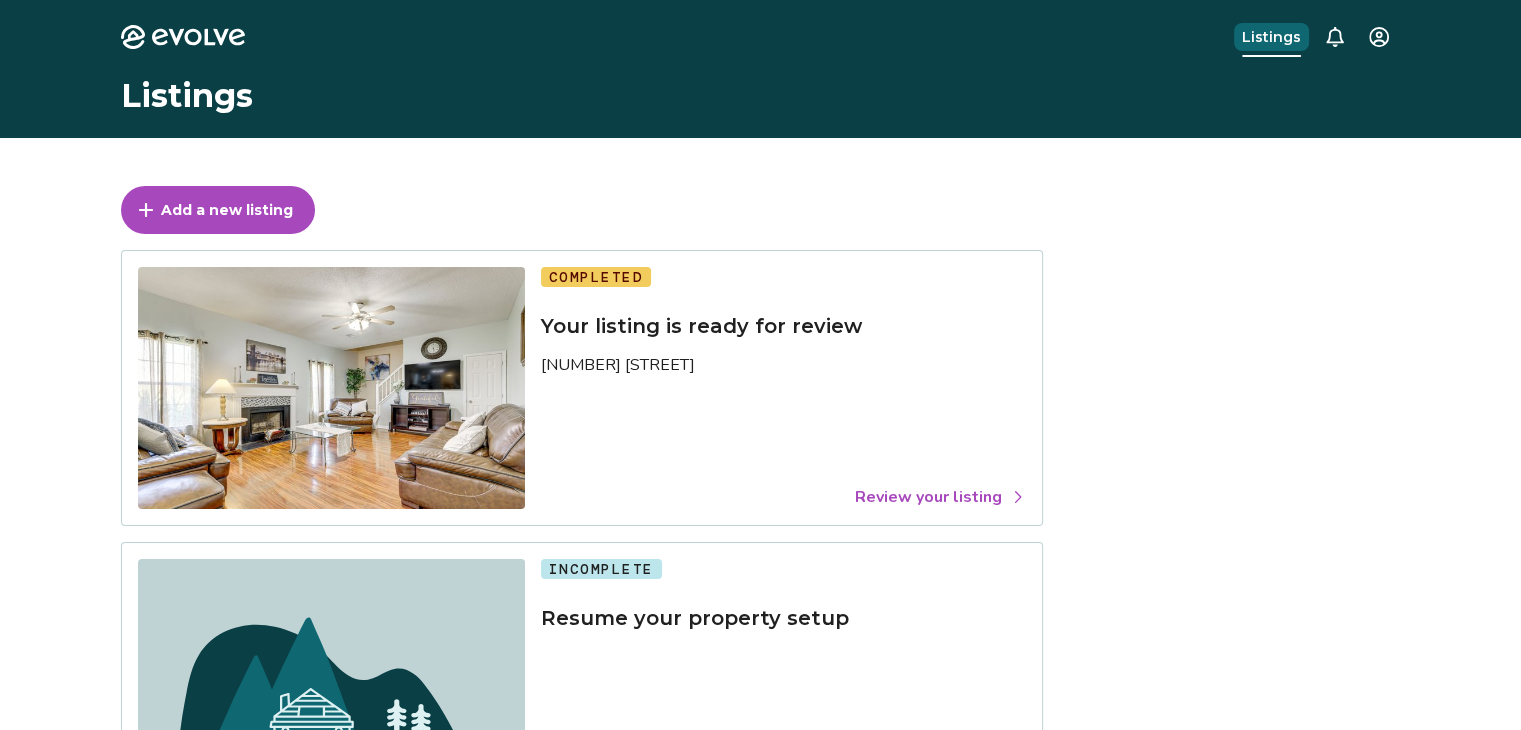 click on "Listings" at bounding box center [1271, 37] 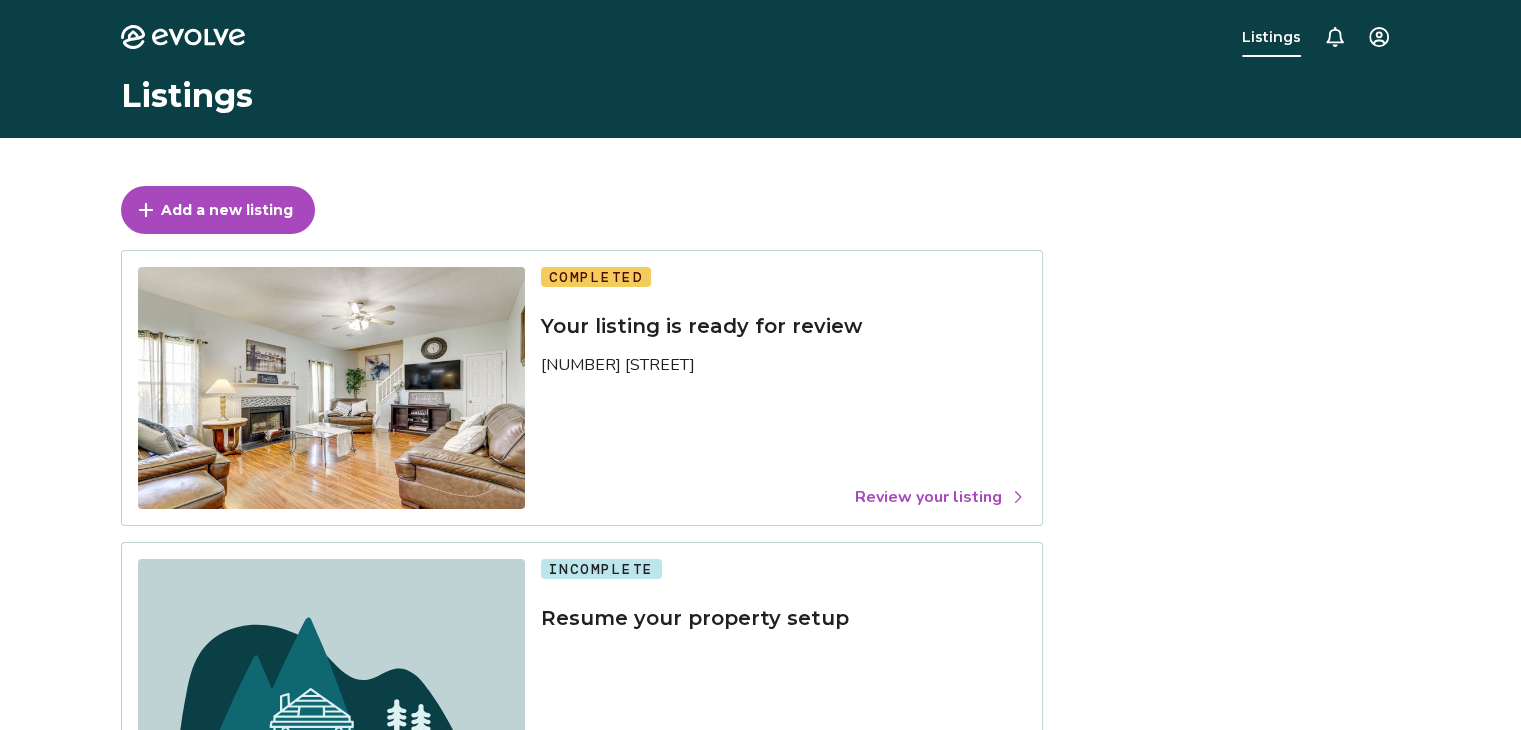 click at bounding box center (331, 388) 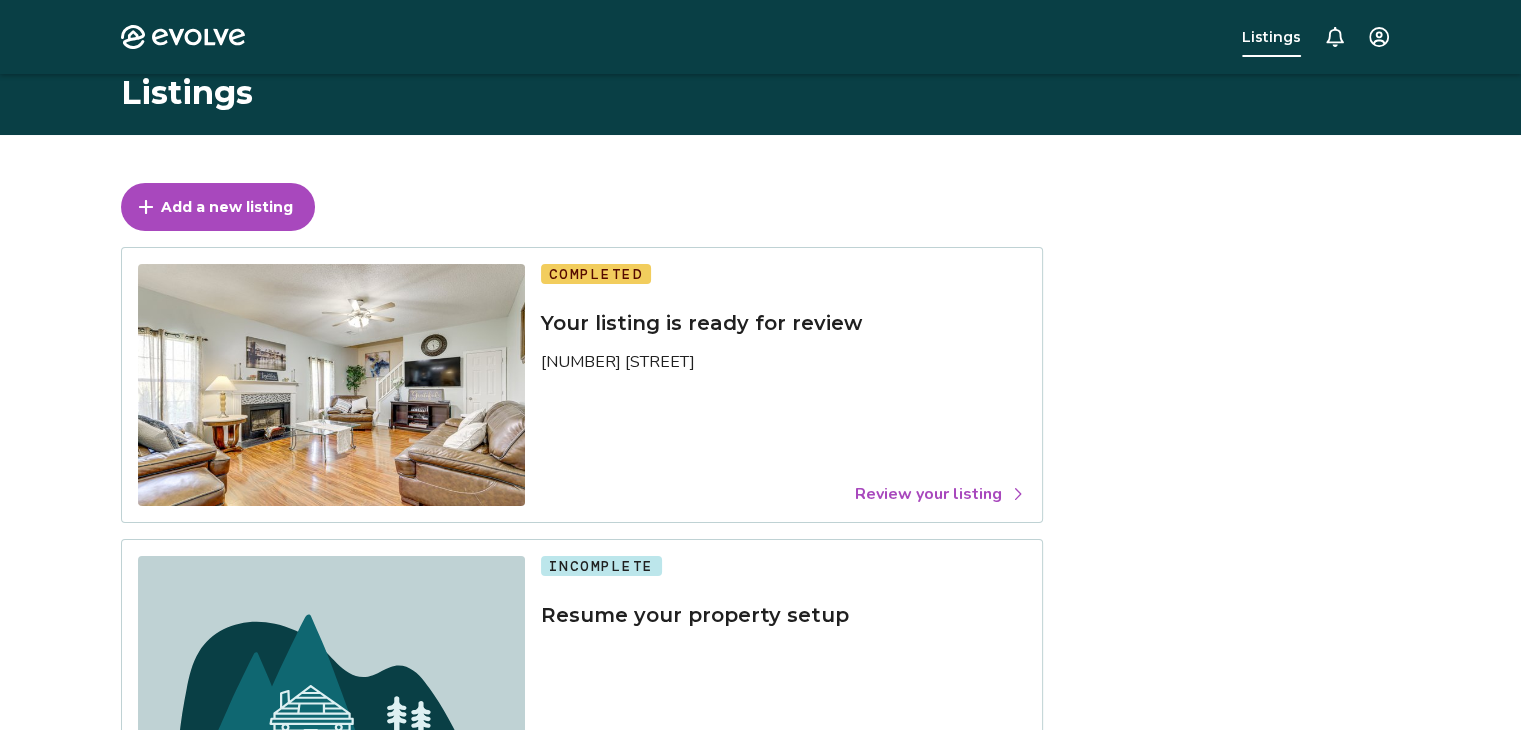 scroll, scrollTop: 0, scrollLeft: 0, axis: both 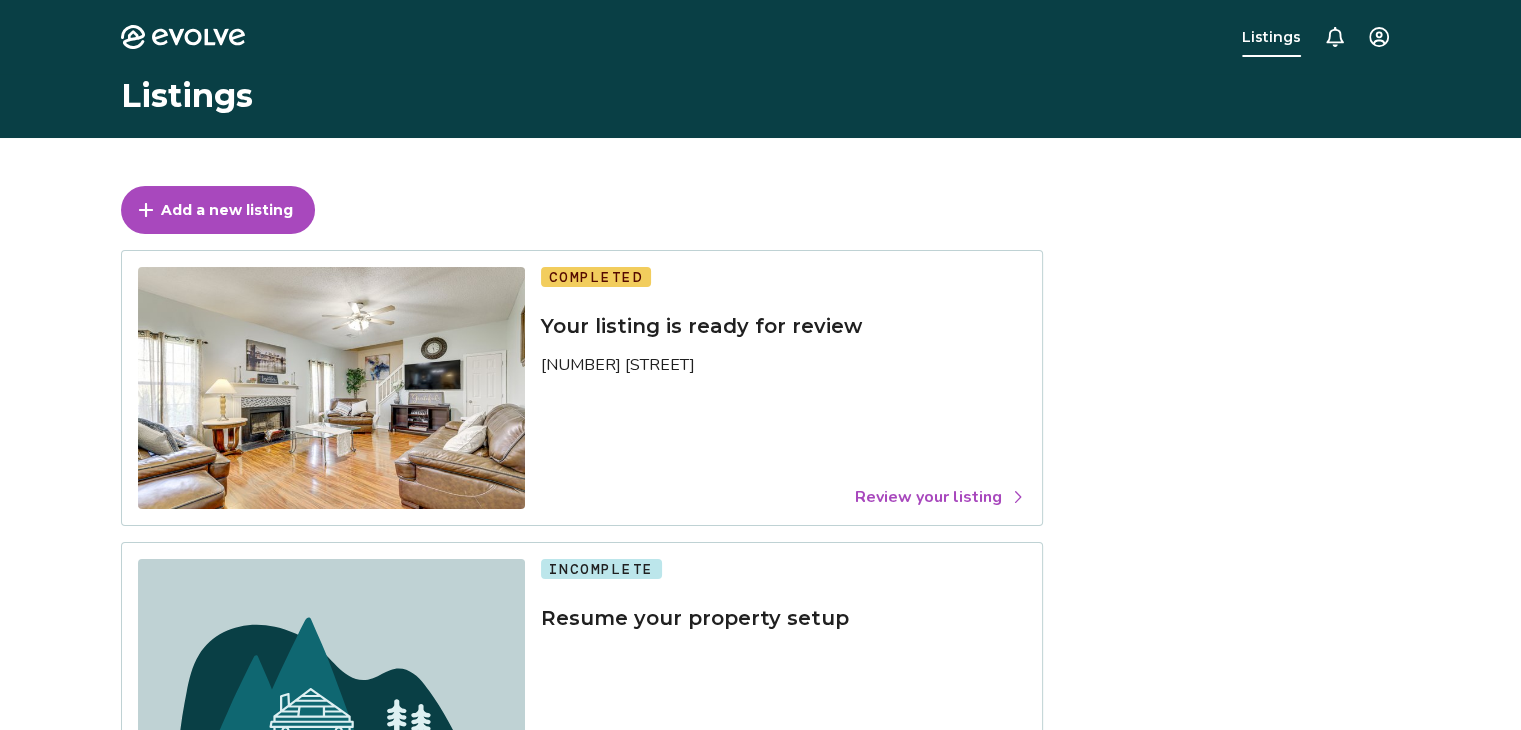 click on "Review your listing" at bounding box center [940, 497] 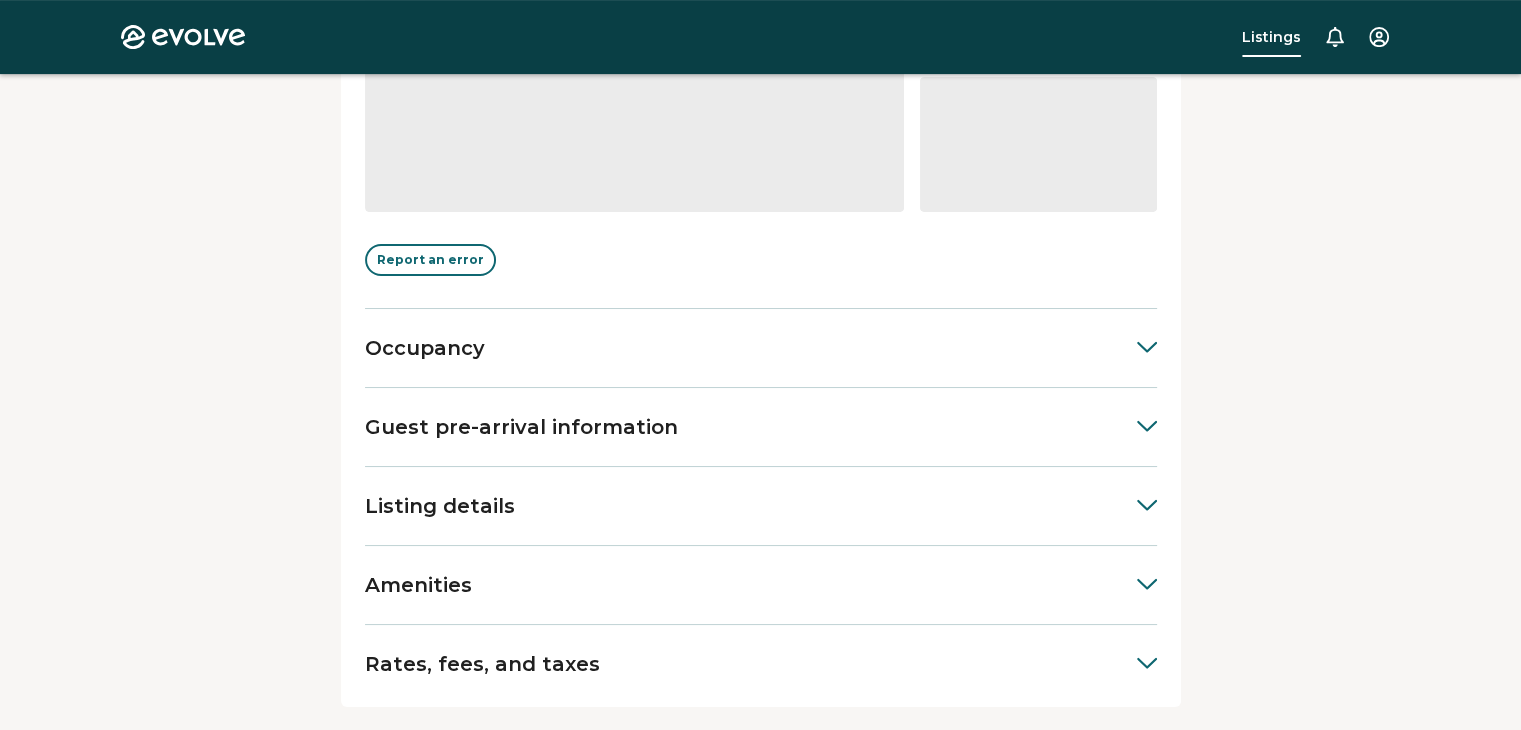 scroll, scrollTop: 700, scrollLeft: 0, axis: vertical 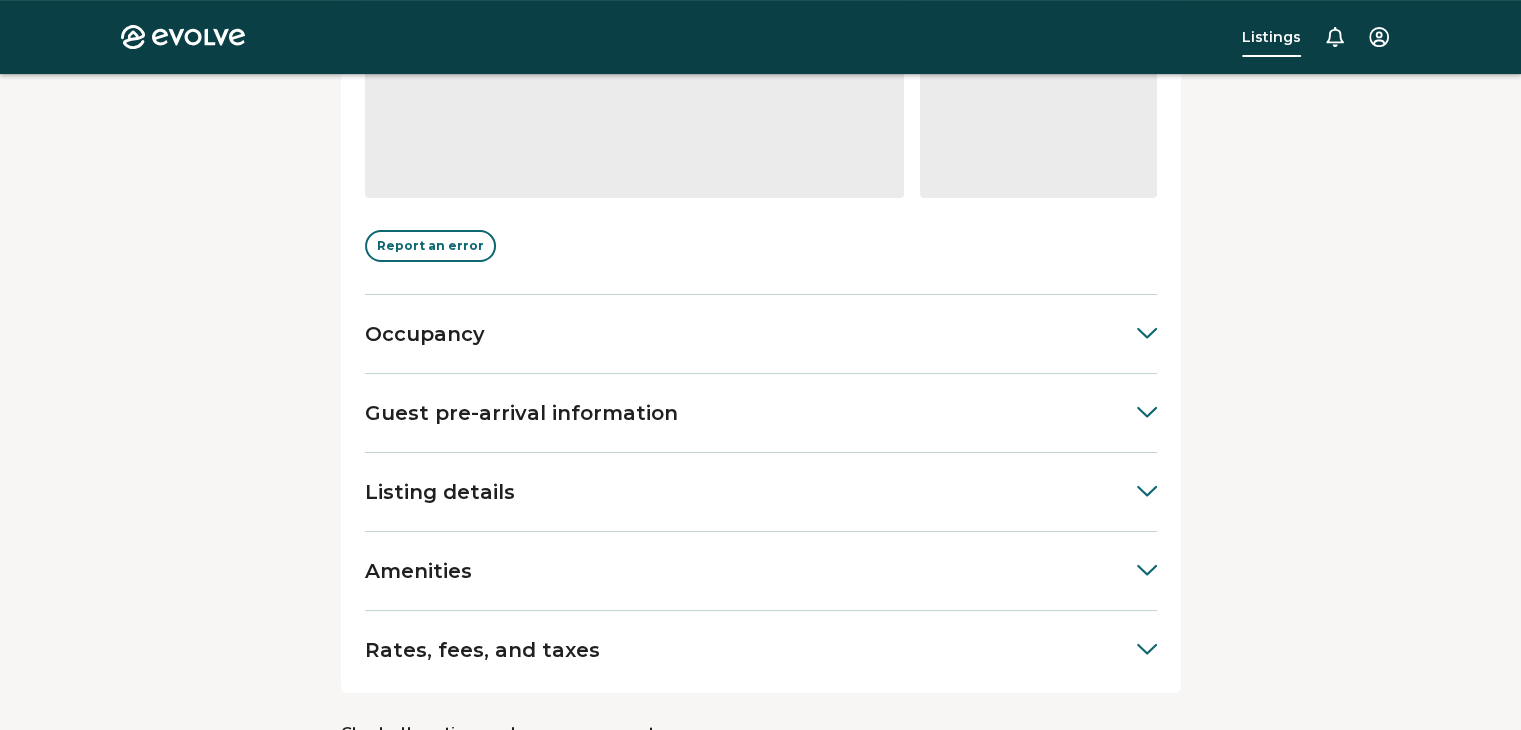 click on "Occupancy" at bounding box center (761, 334) 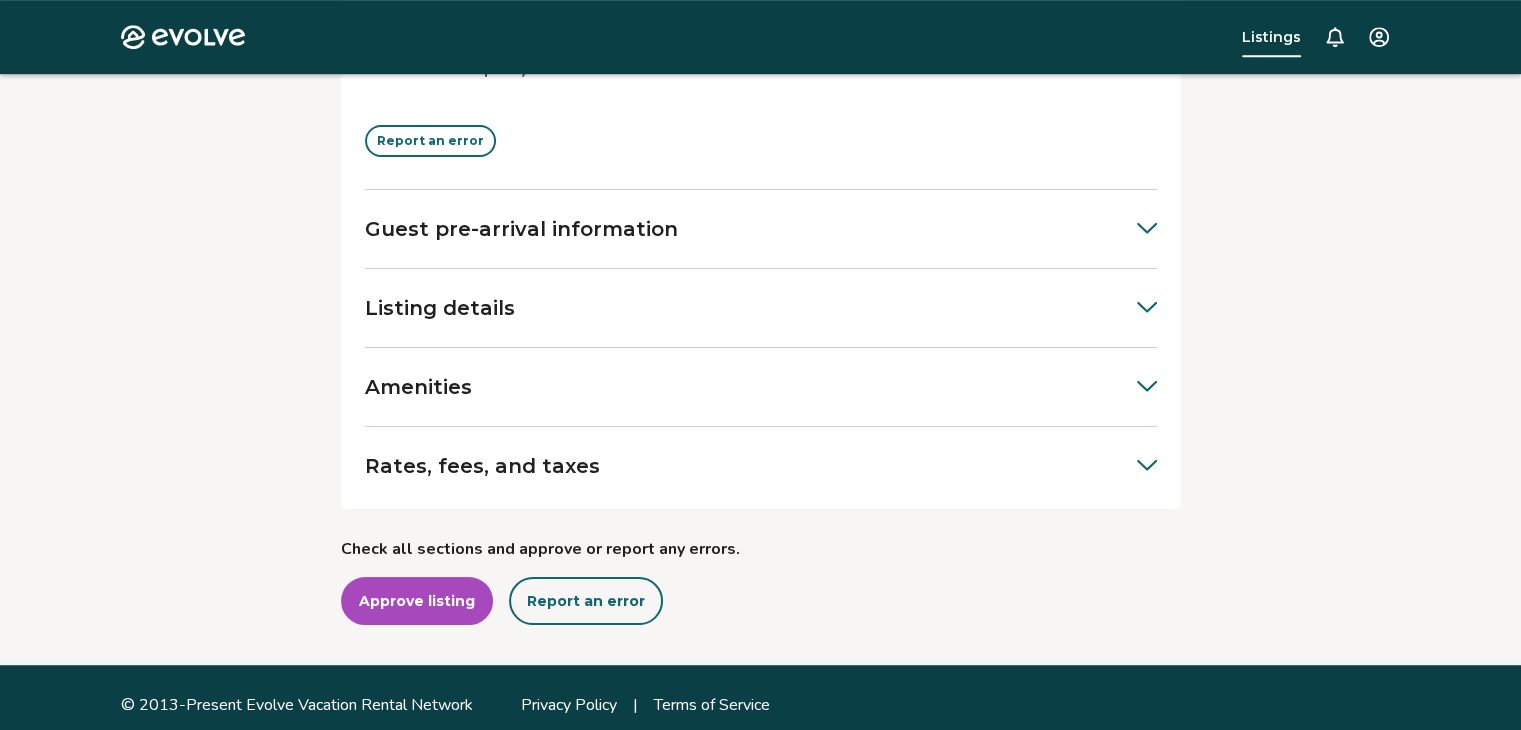 scroll, scrollTop: 1154, scrollLeft: 0, axis: vertical 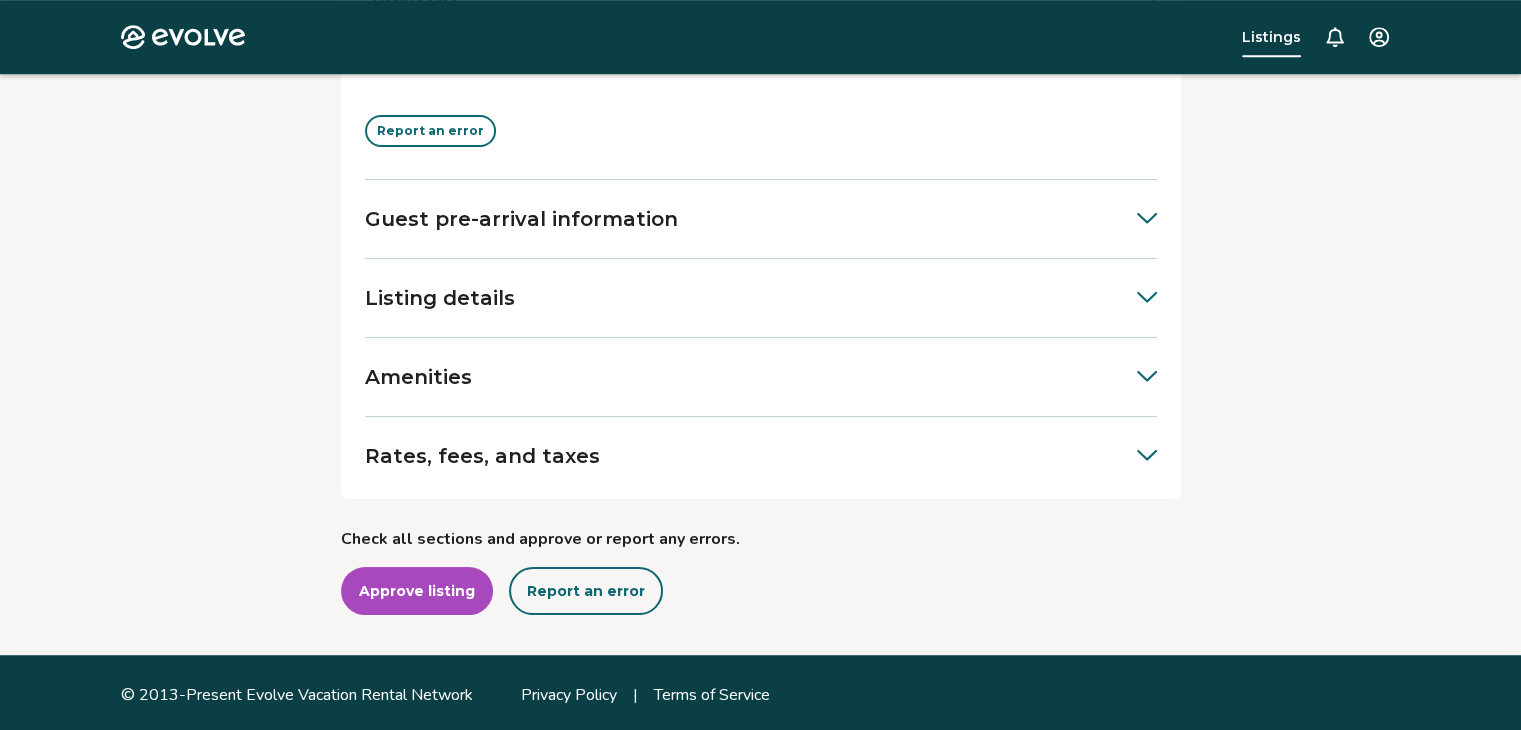 click on "Rates, fees, and taxes" at bounding box center [761, 456] 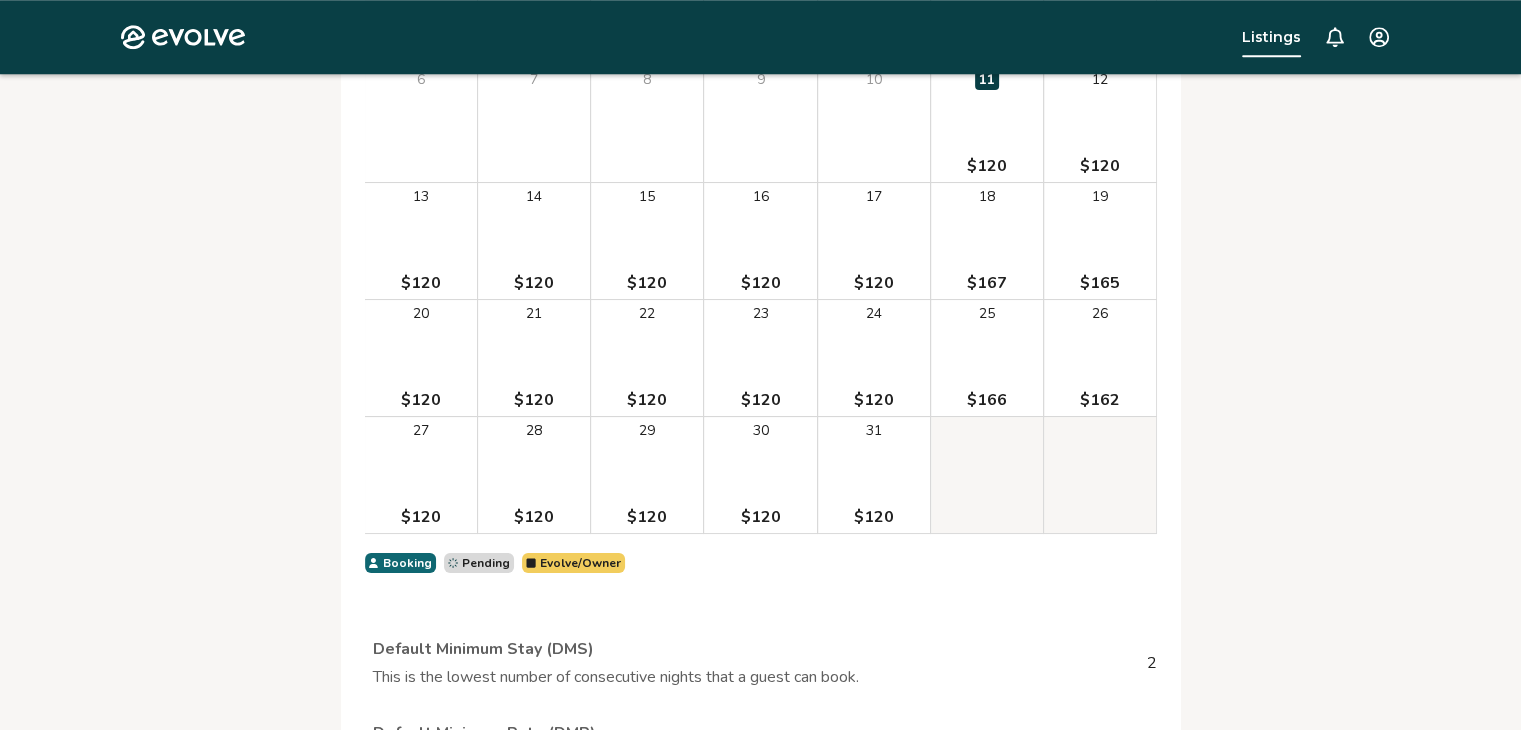 scroll, scrollTop: 1692, scrollLeft: 0, axis: vertical 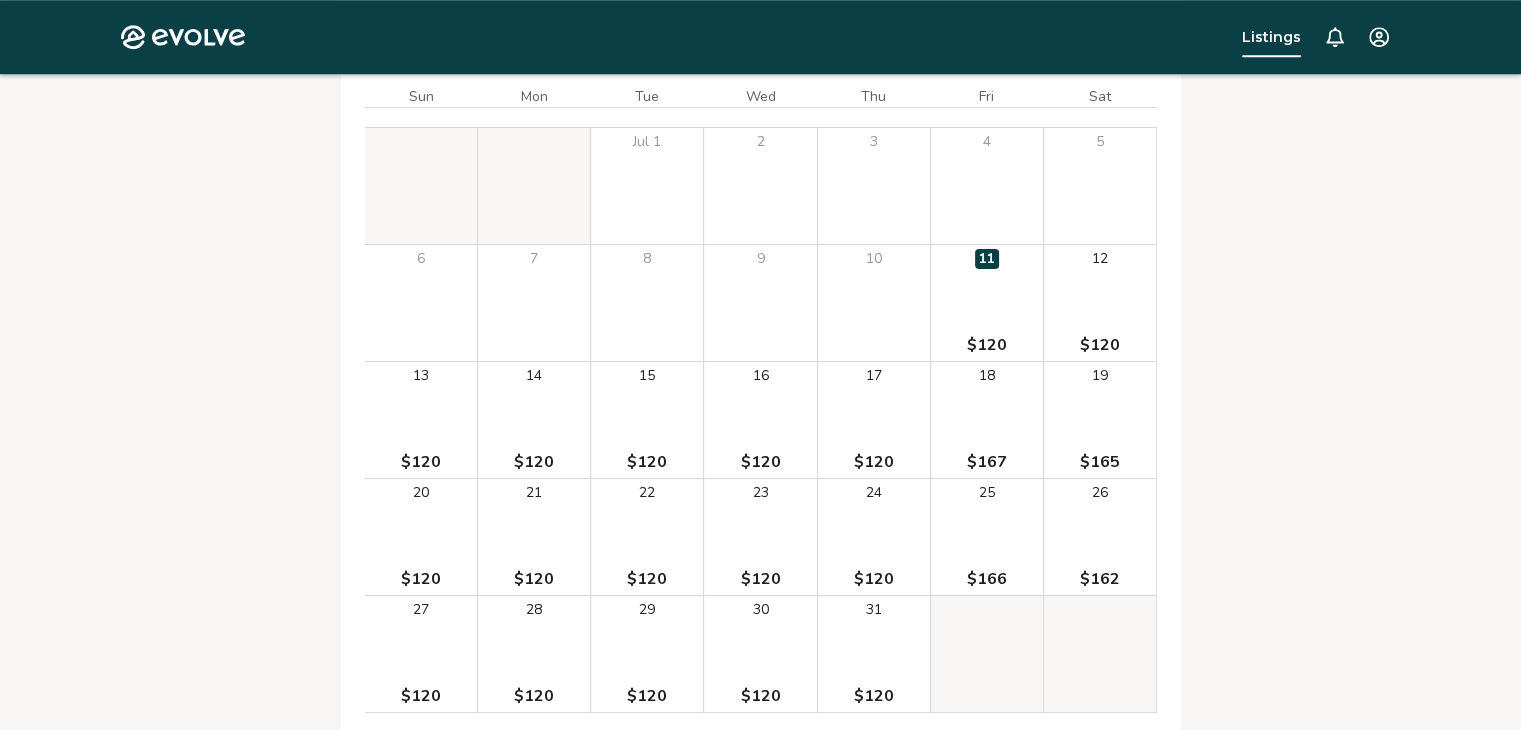 click on "11 $120" at bounding box center (987, 303) 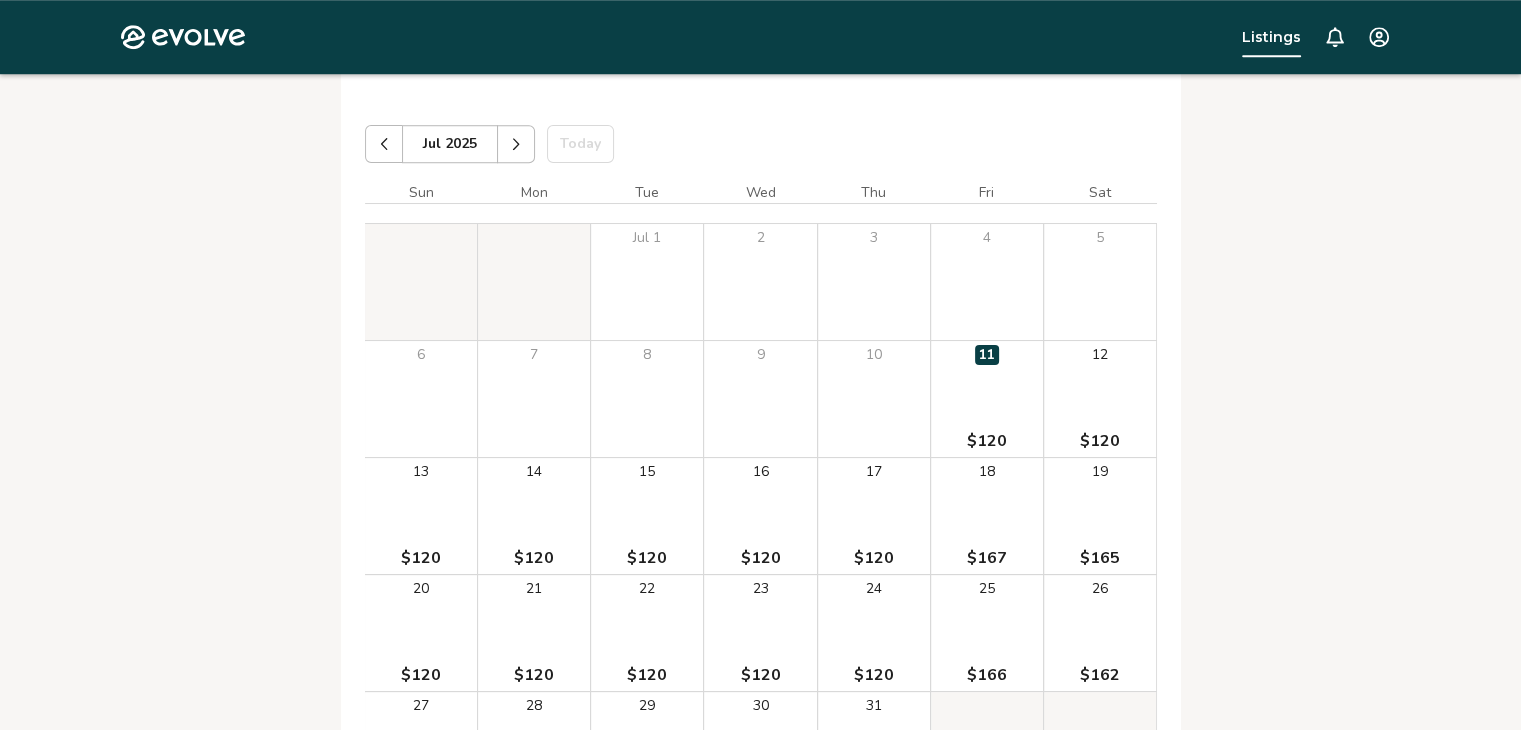 scroll, scrollTop: 1492, scrollLeft: 0, axis: vertical 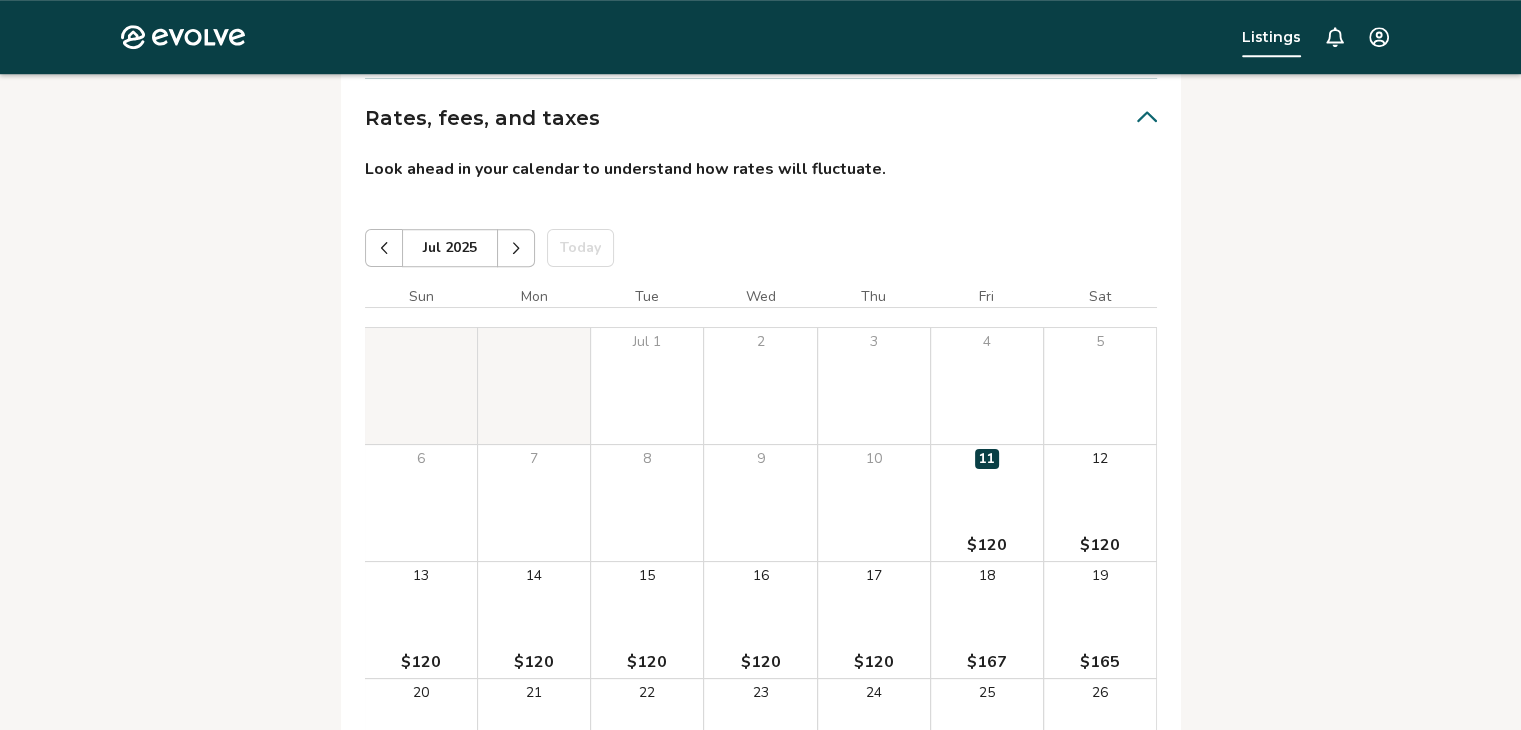 click on "$120" at bounding box center (987, 545) 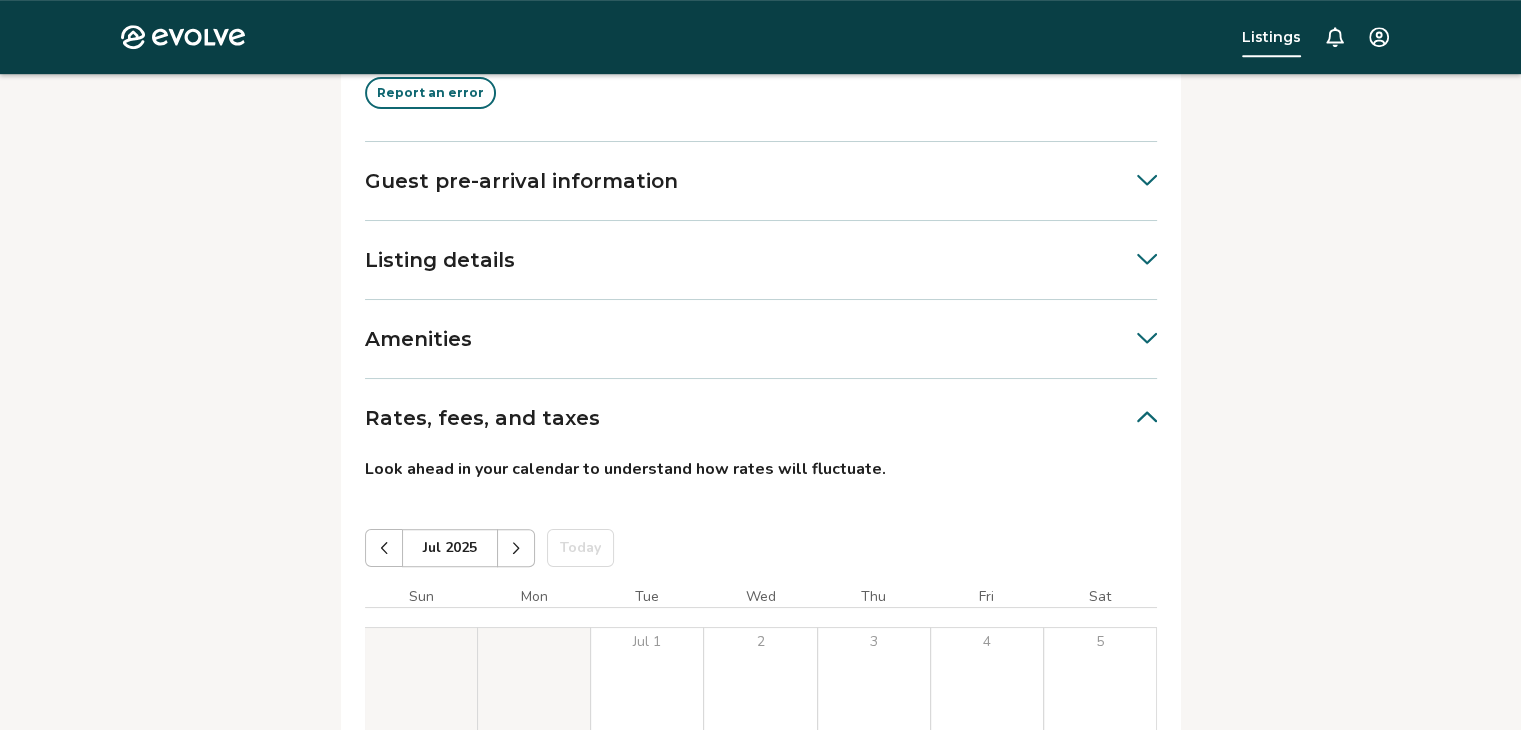 scroll, scrollTop: 1092, scrollLeft: 0, axis: vertical 